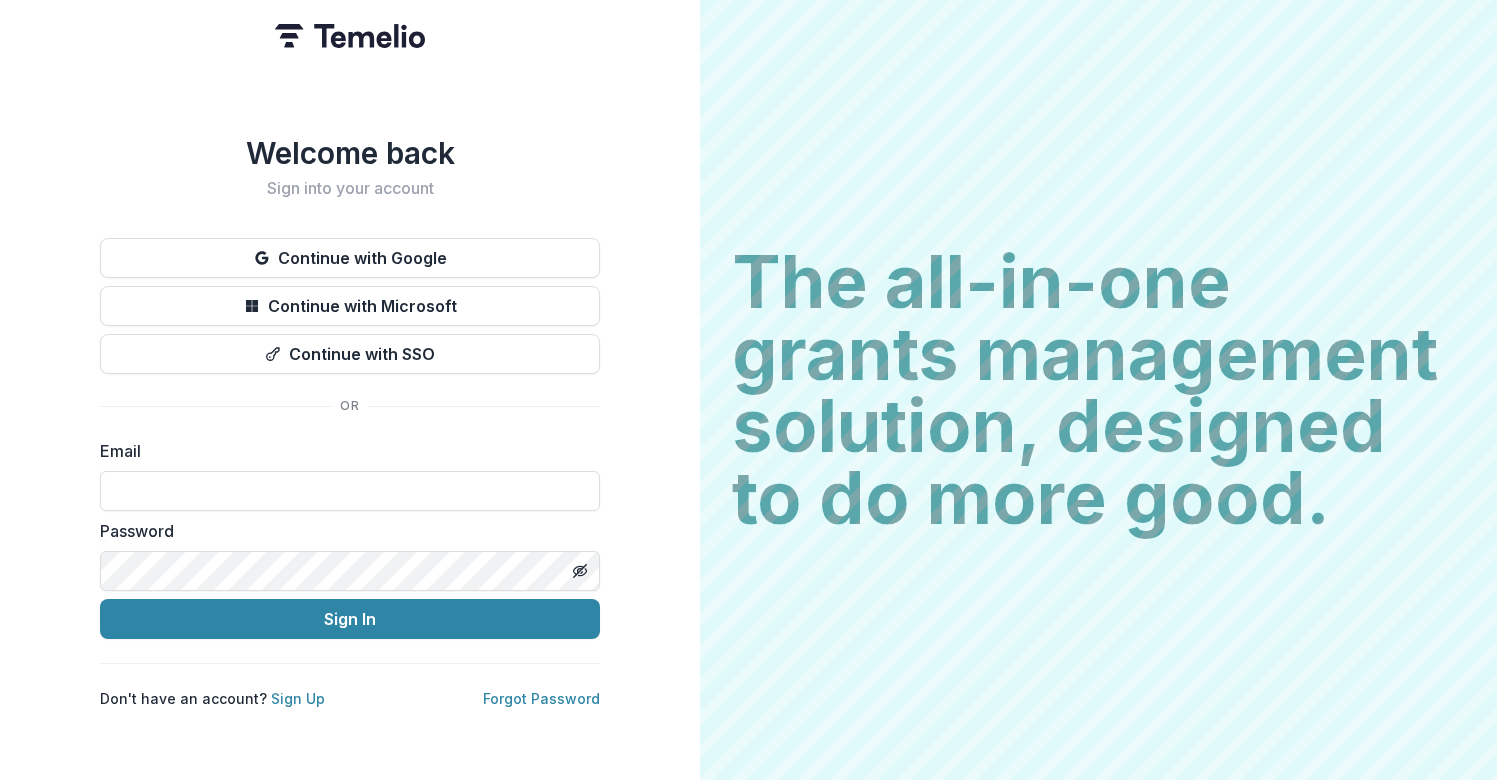 scroll, scrollTop: 0, scrollLeft: 0, axis: both 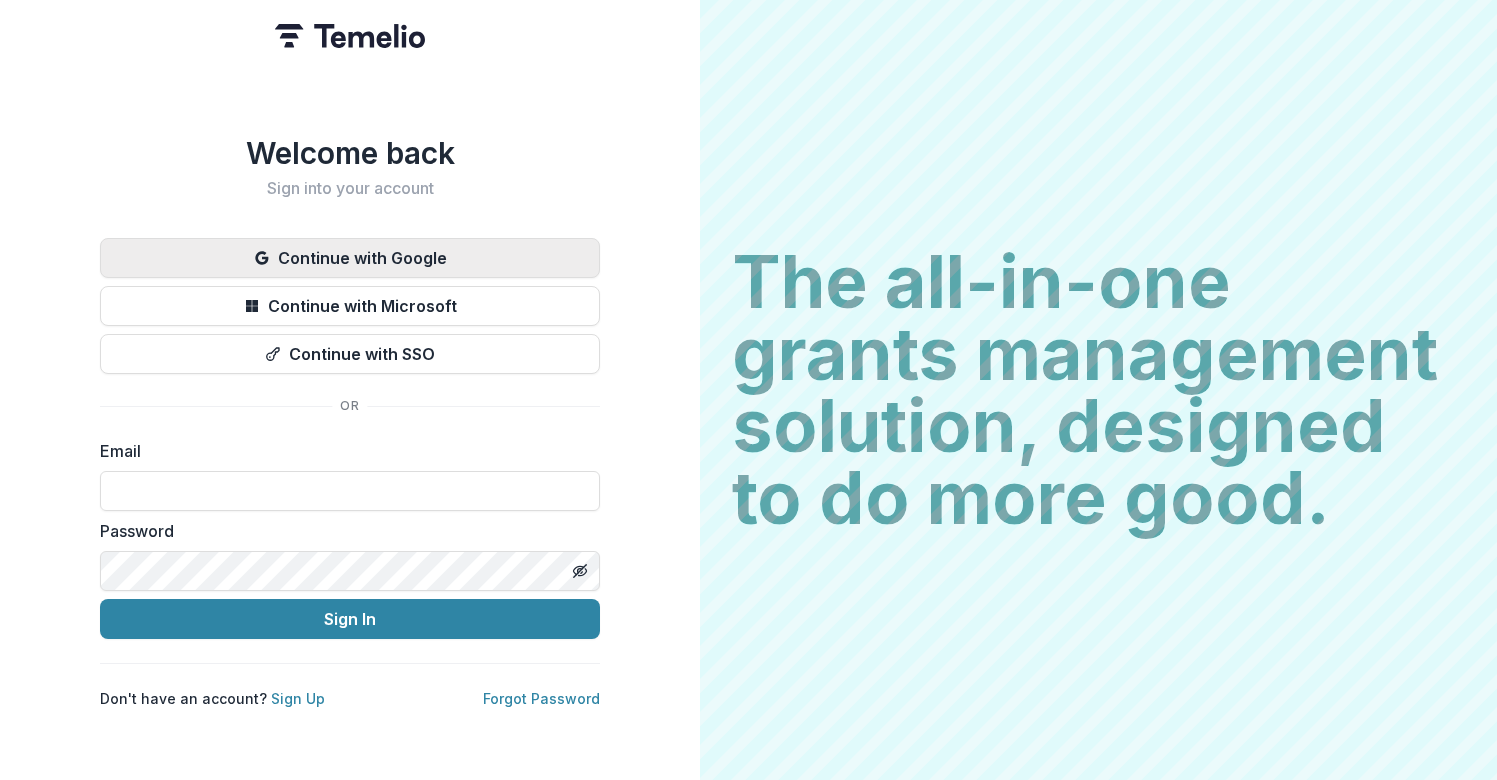 click on "Continue with Google" at bounding box center [350, 258] 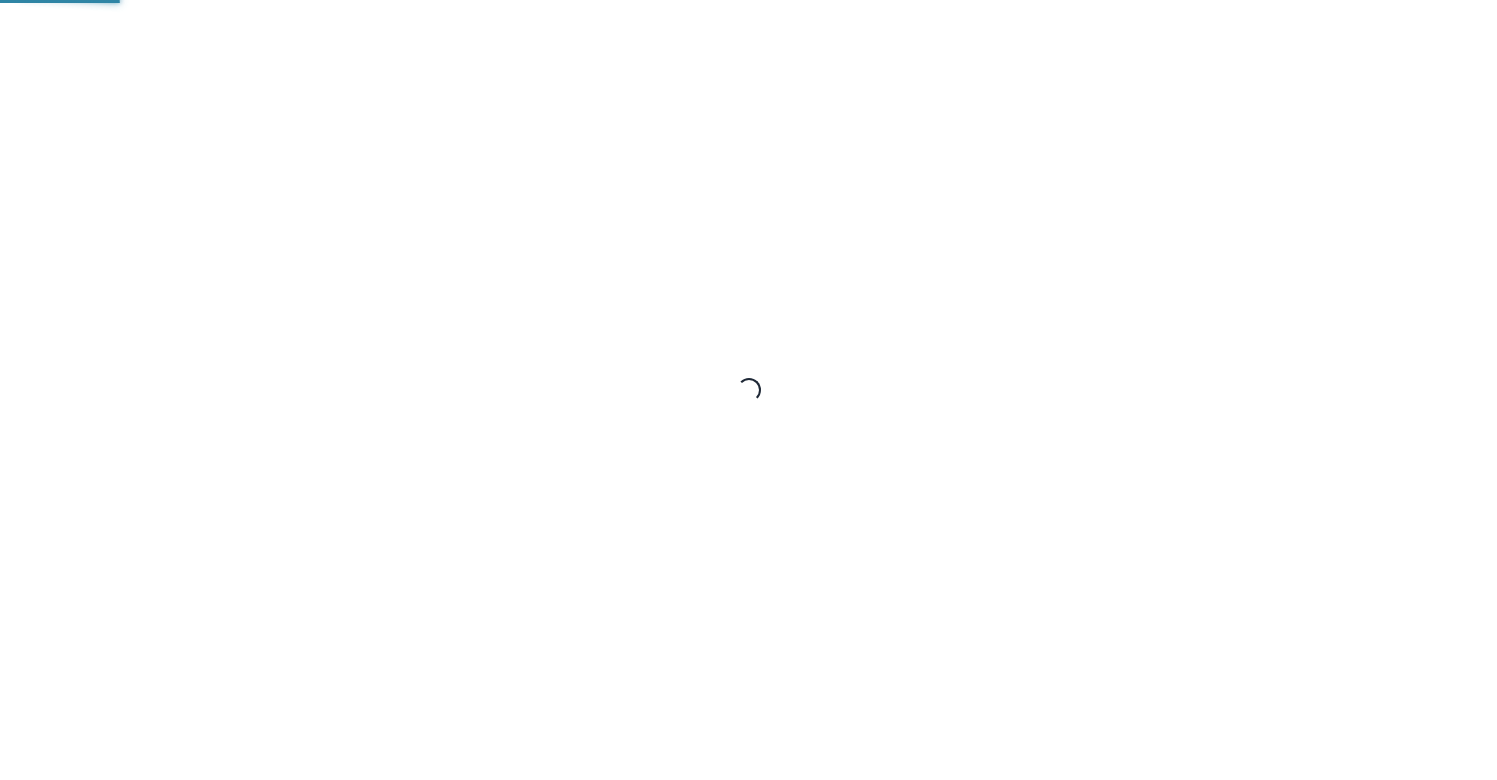scroll, scrollTop: 0, scrollLeft: 0, axis: both 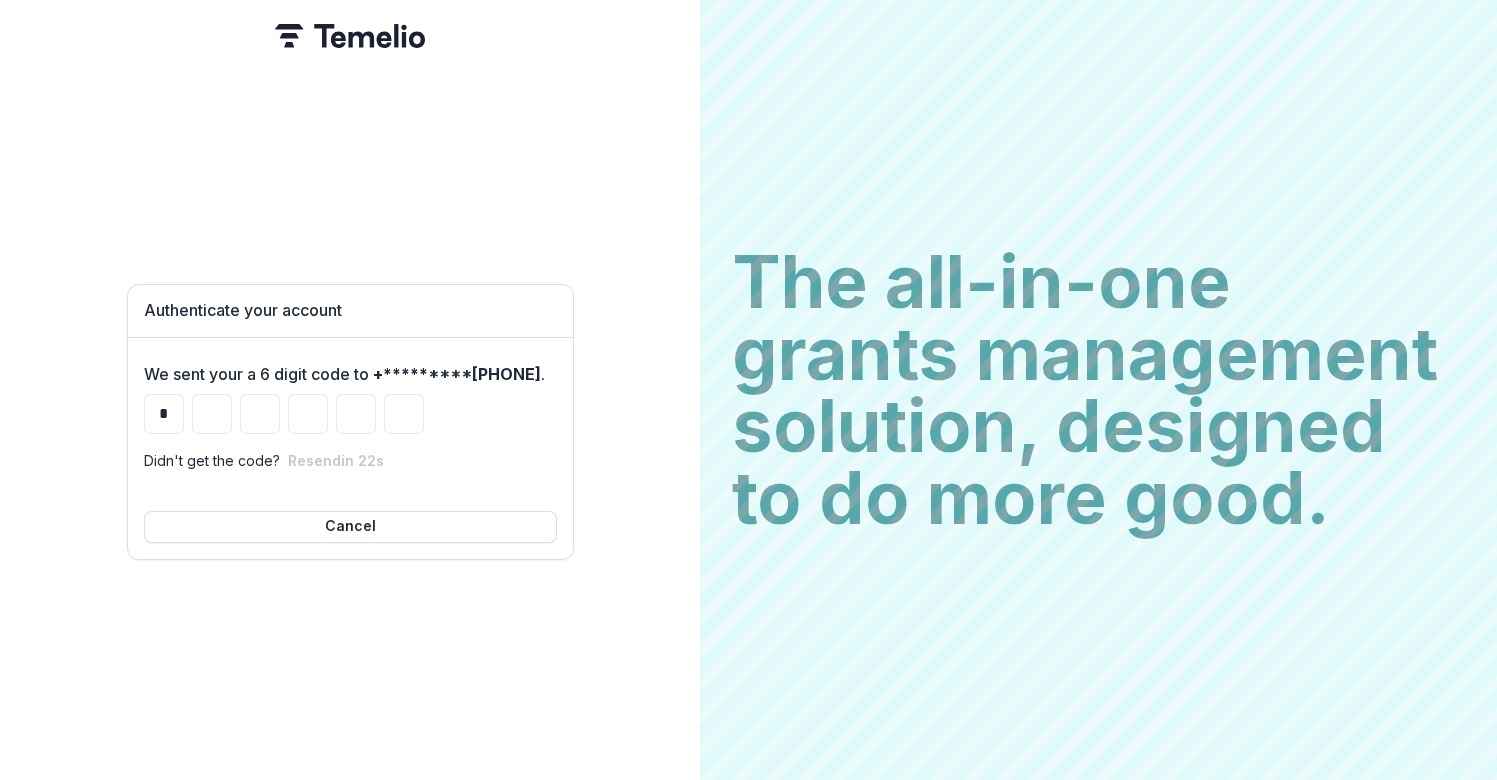type on "*" 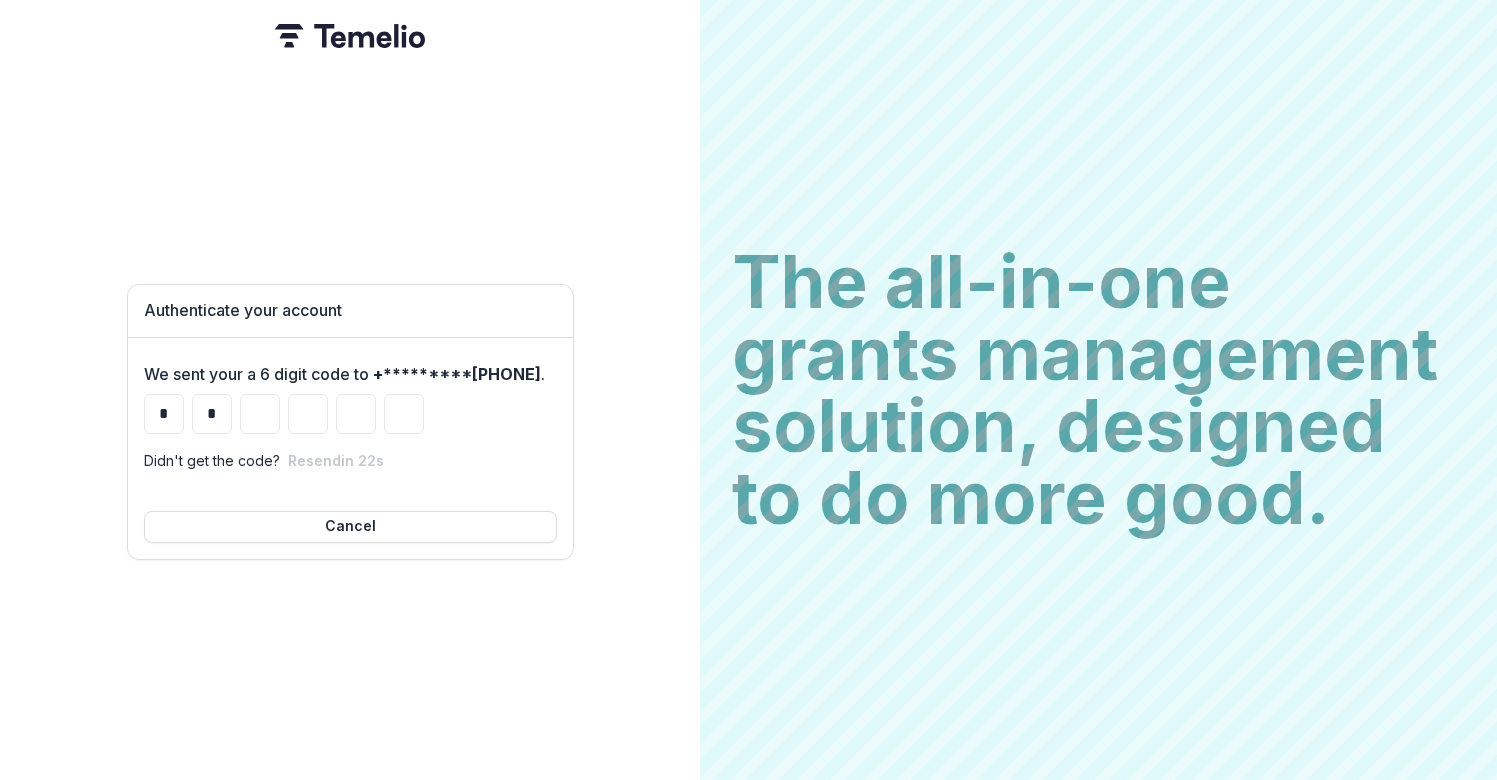 type on "*" 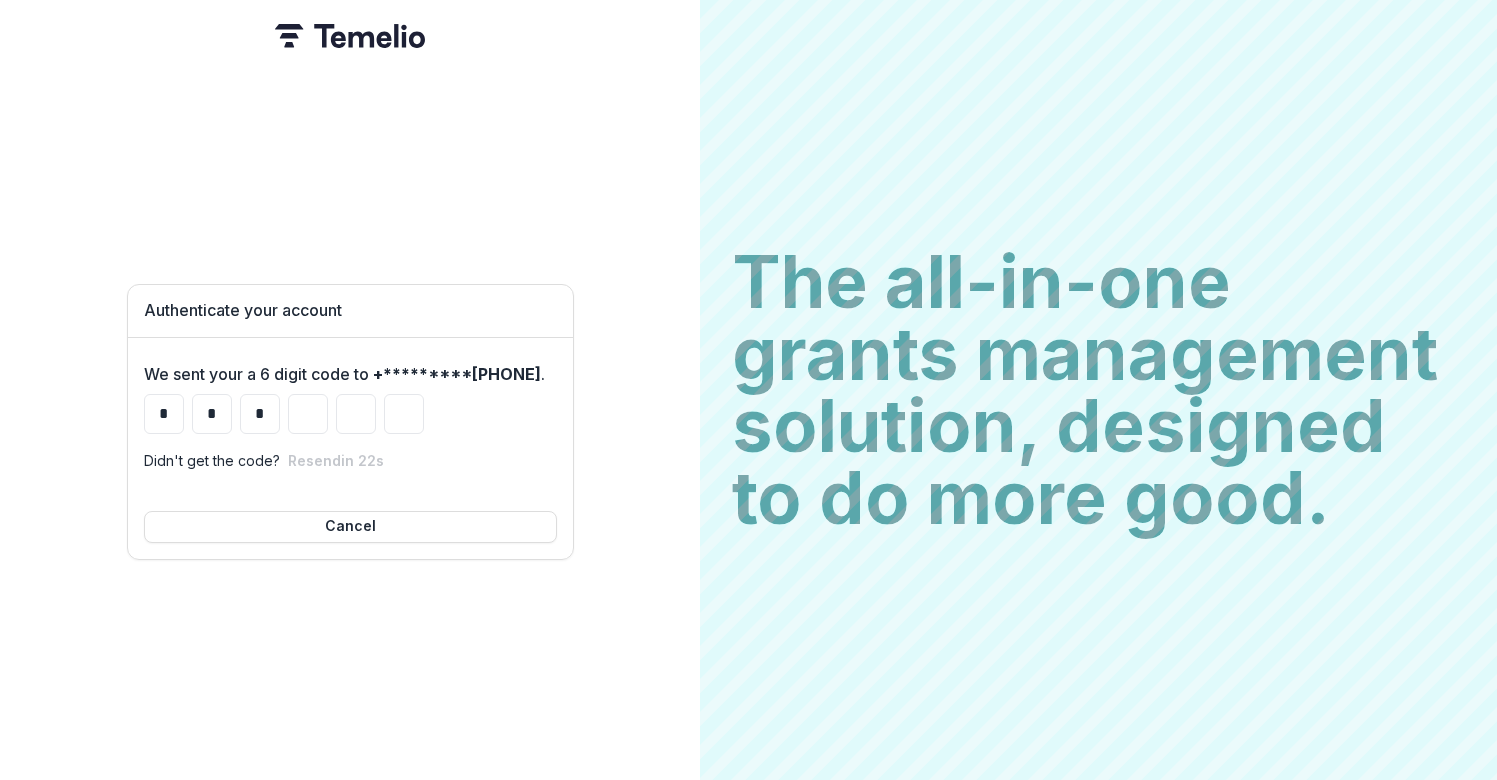 type on "*" 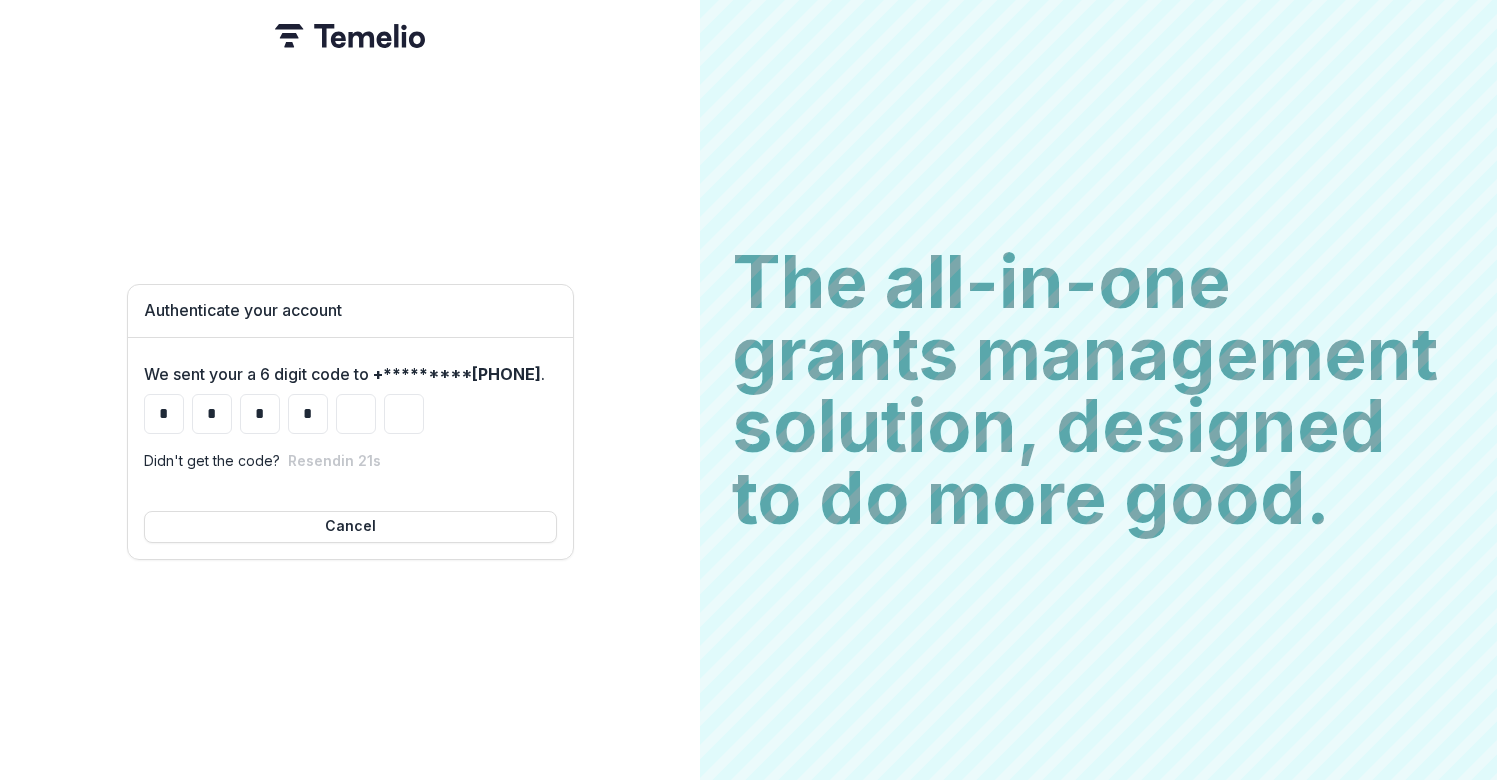 type on "*" 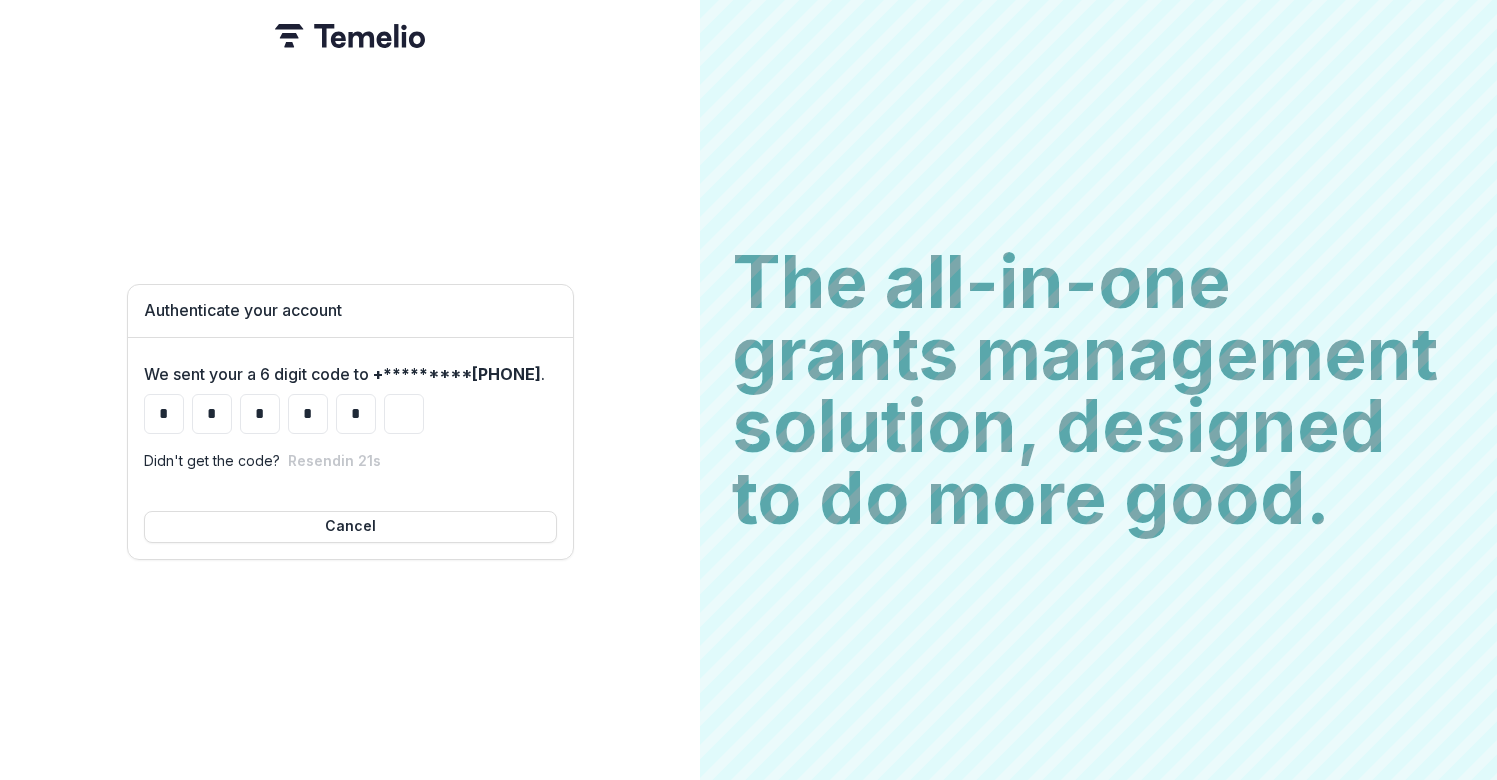 type on "*" 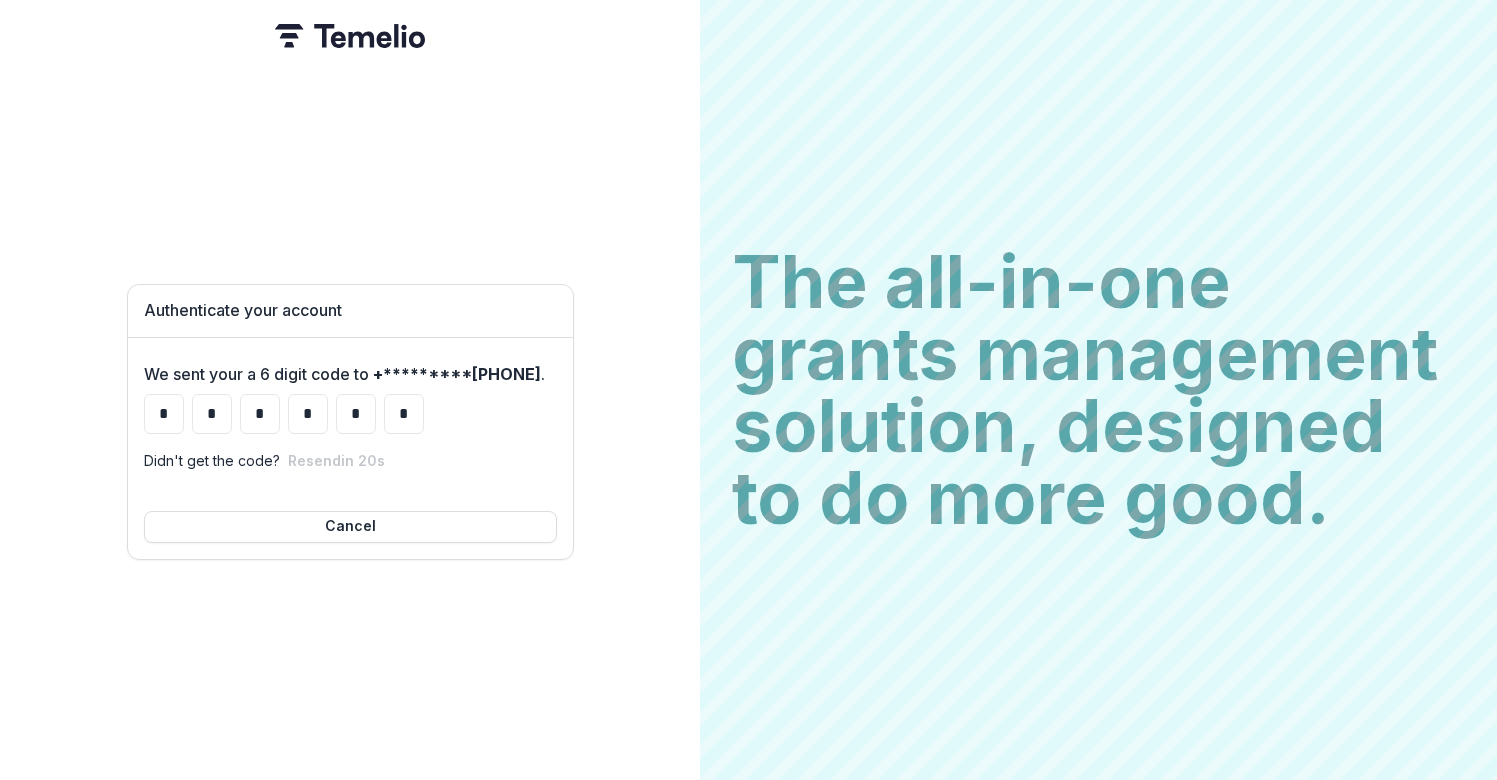 type on "*" 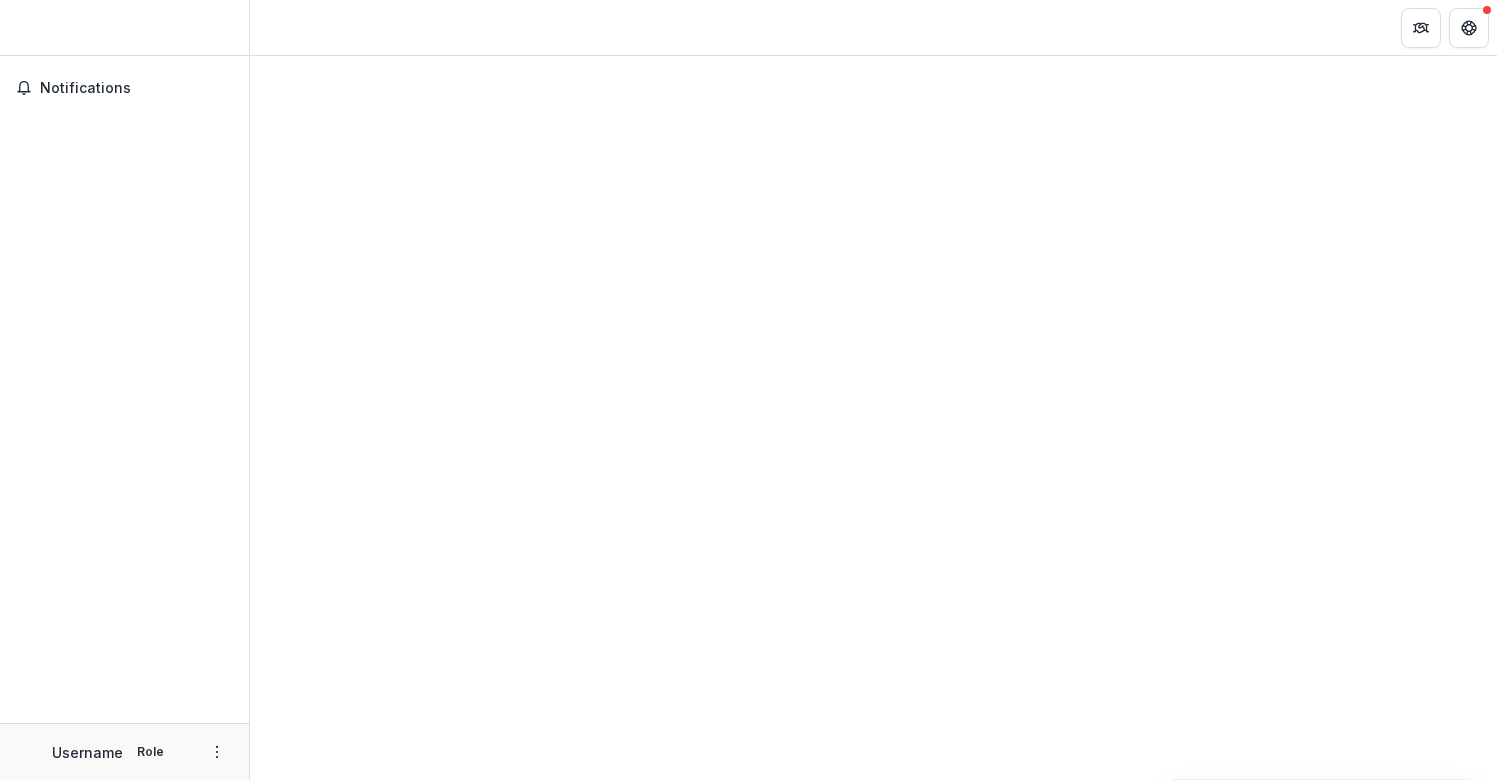 scroll, scrollTop: 0, scrollLeft: 0, axis: both 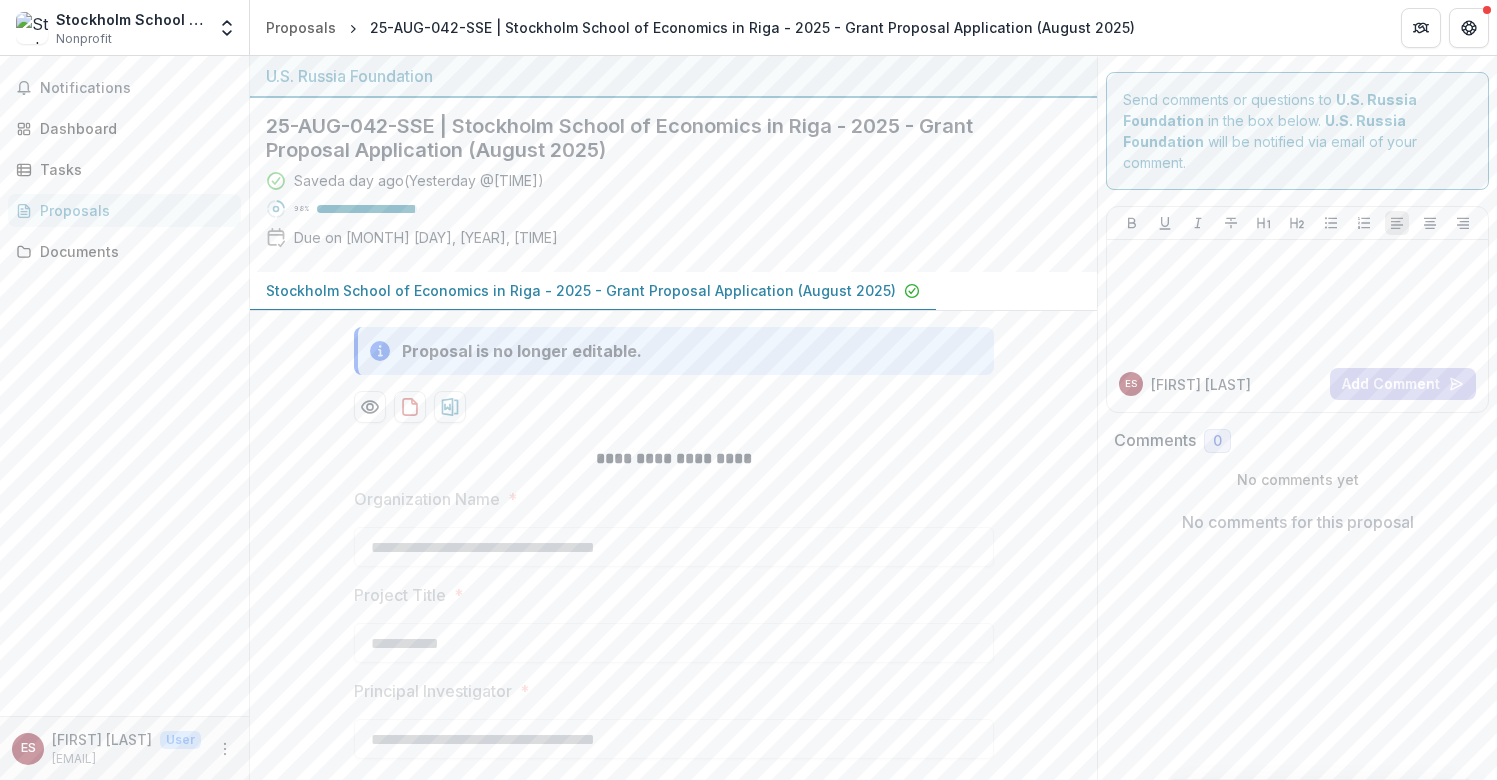 click on "Proposals" at bounding box center (132, 210) 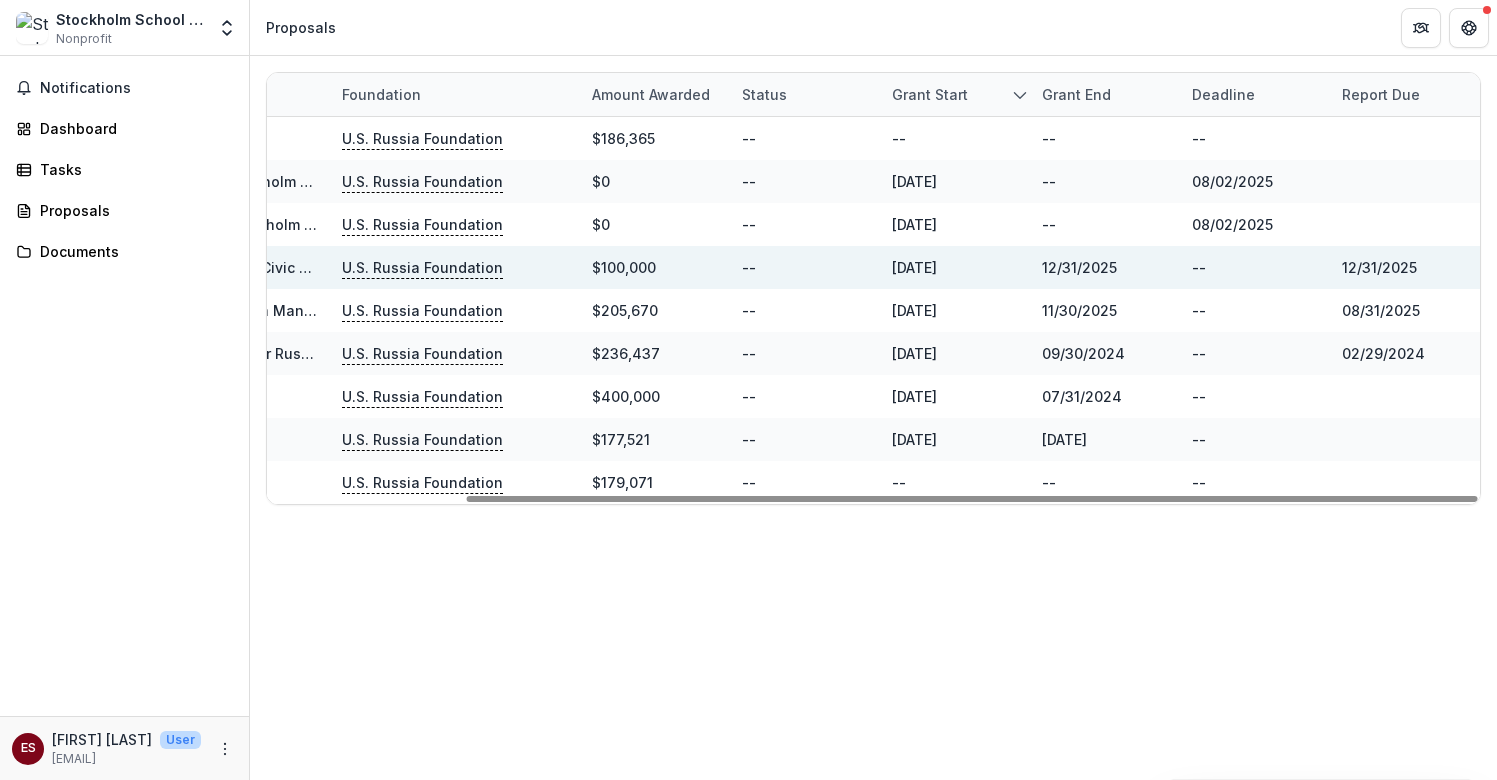 scroll, scrollTop: 0, scrollLeft: 0, axis: both 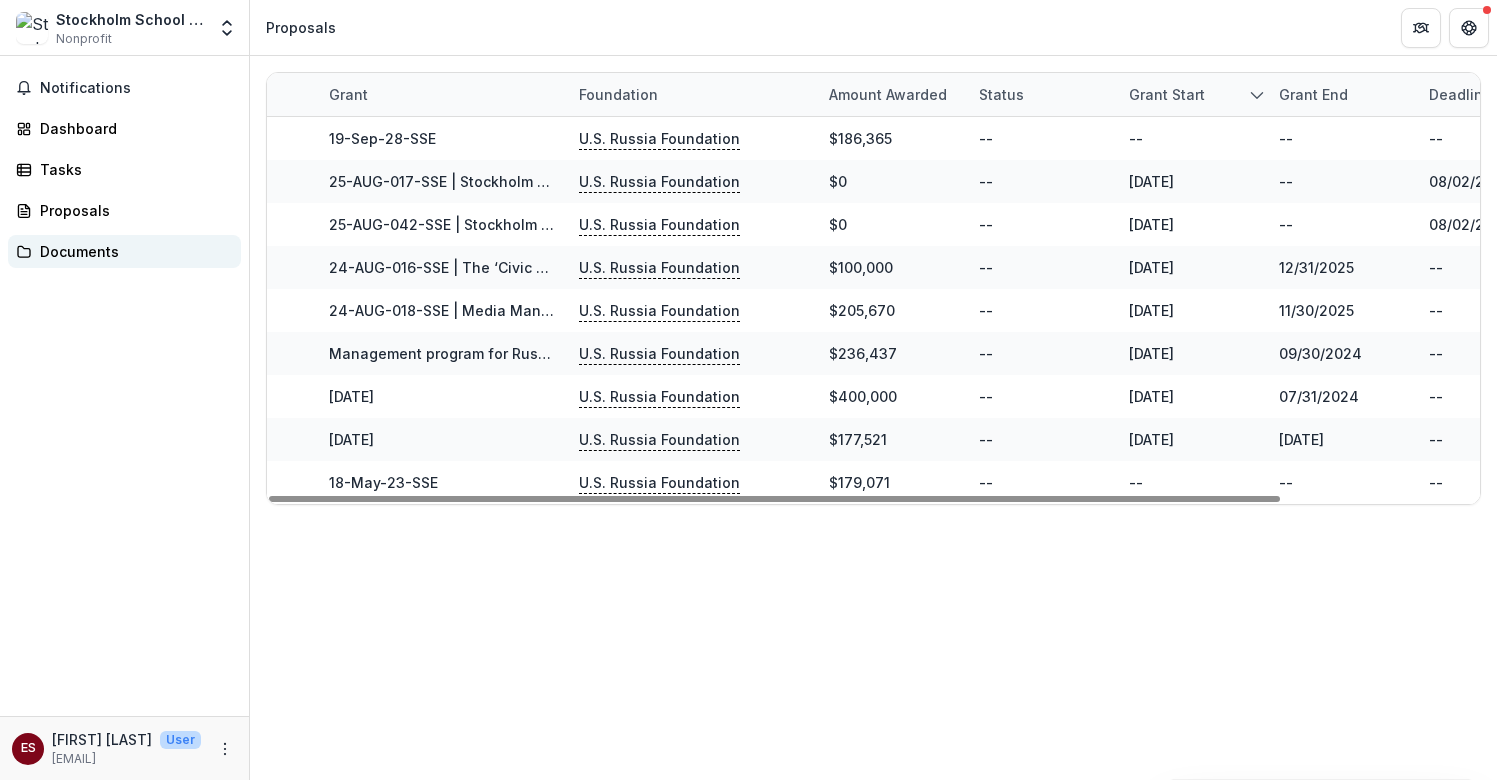 click on "Documents" at bounding box center [132, 251] 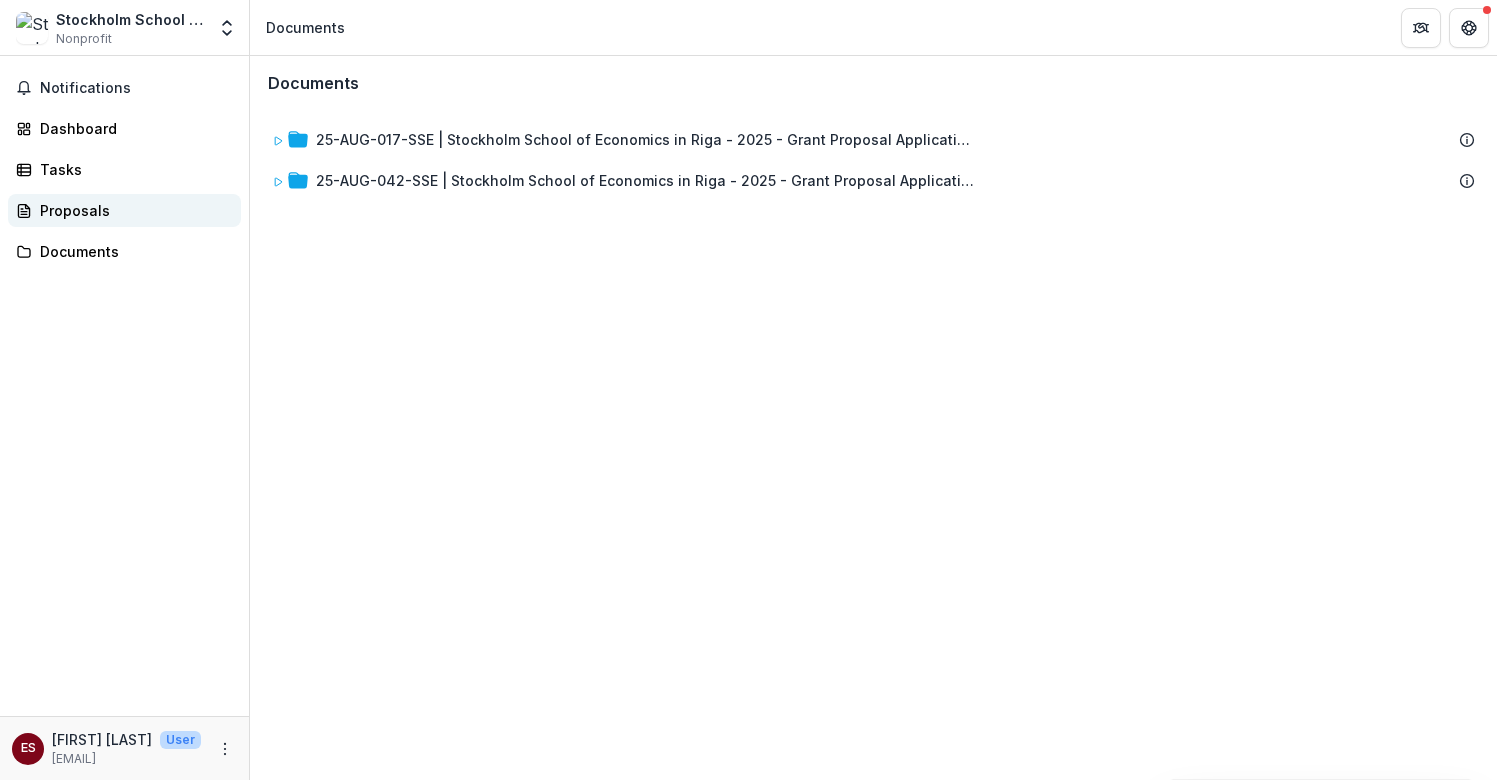 click on "Proposals" at bounding box center [124, 210] 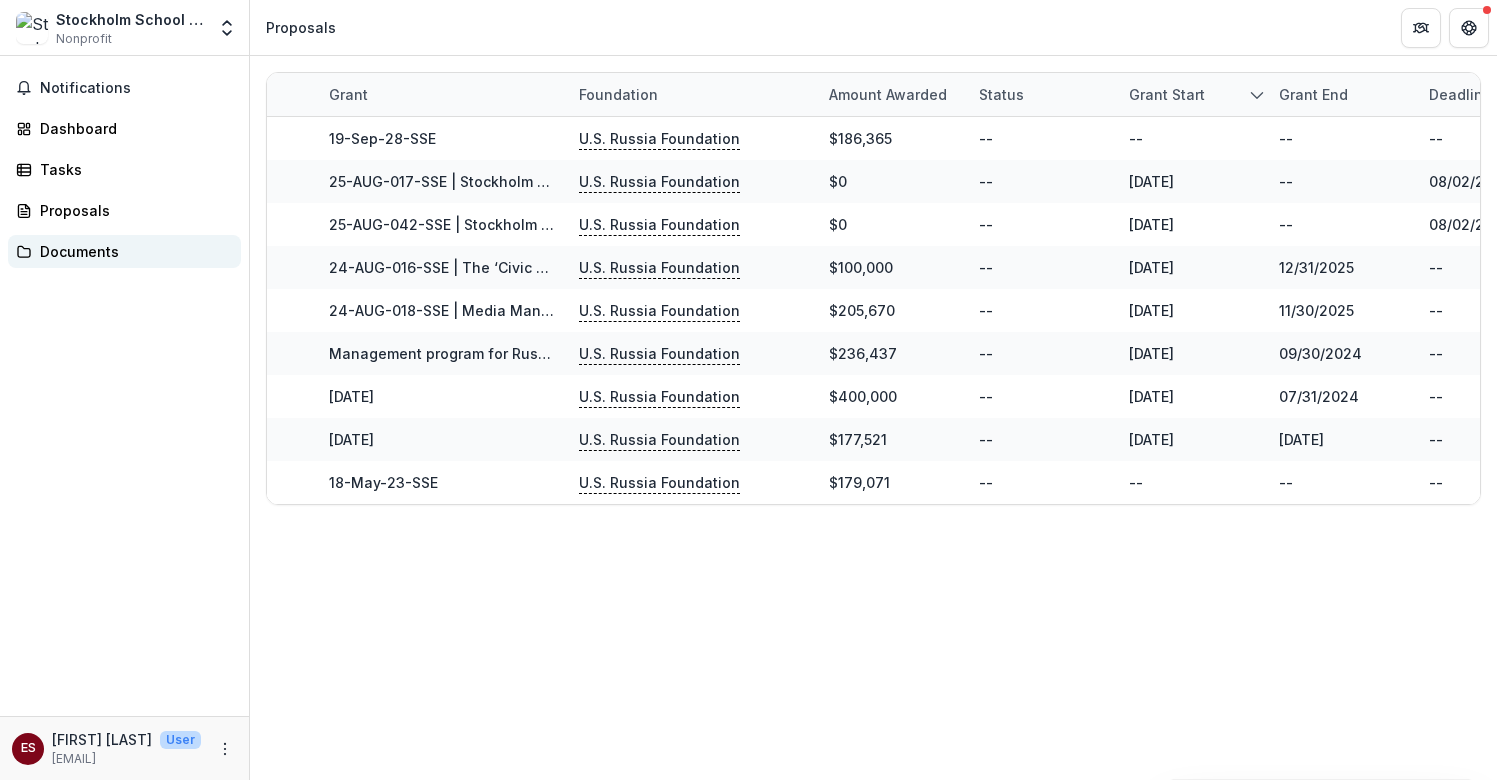 click on "Documents" at bounding box center (132, 251) 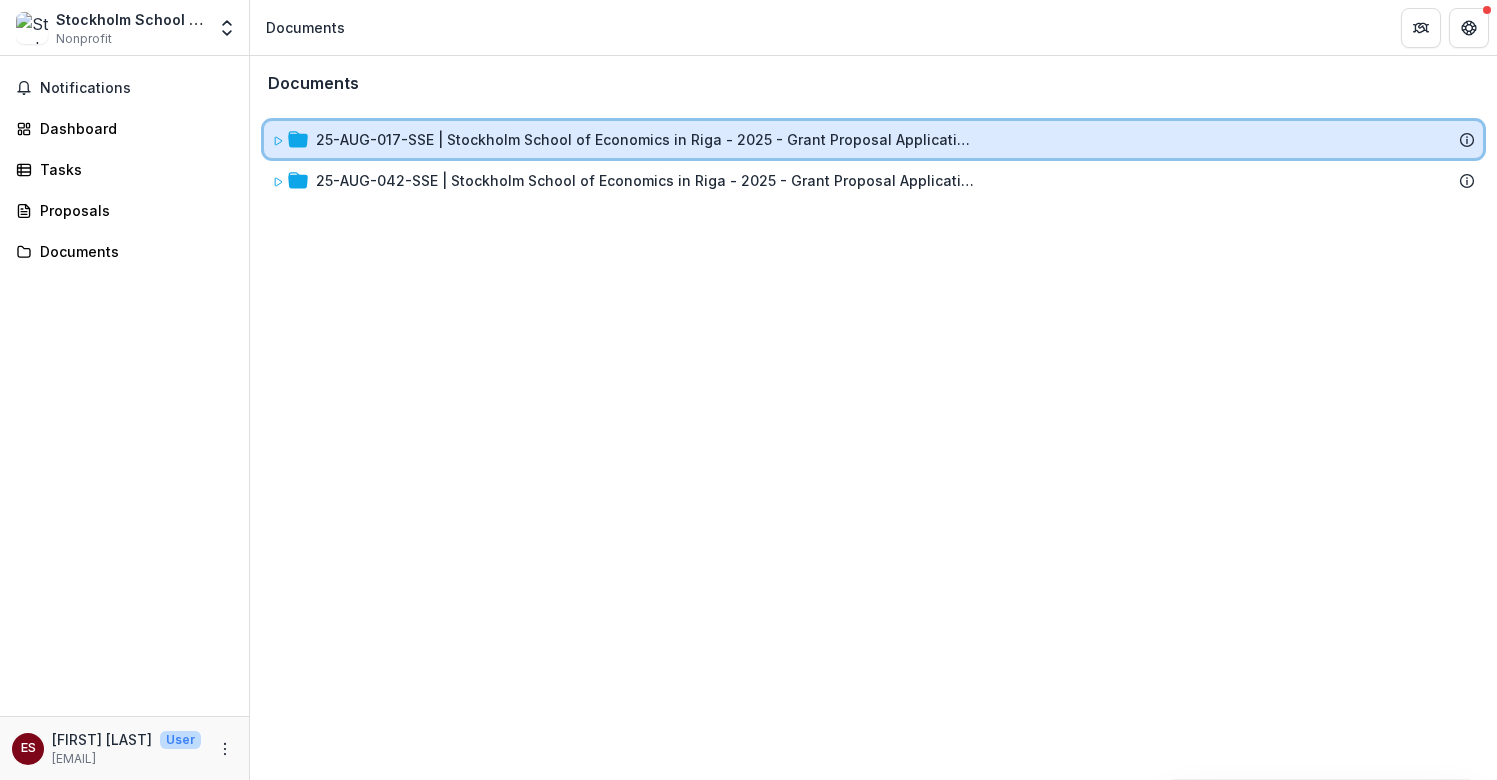 click 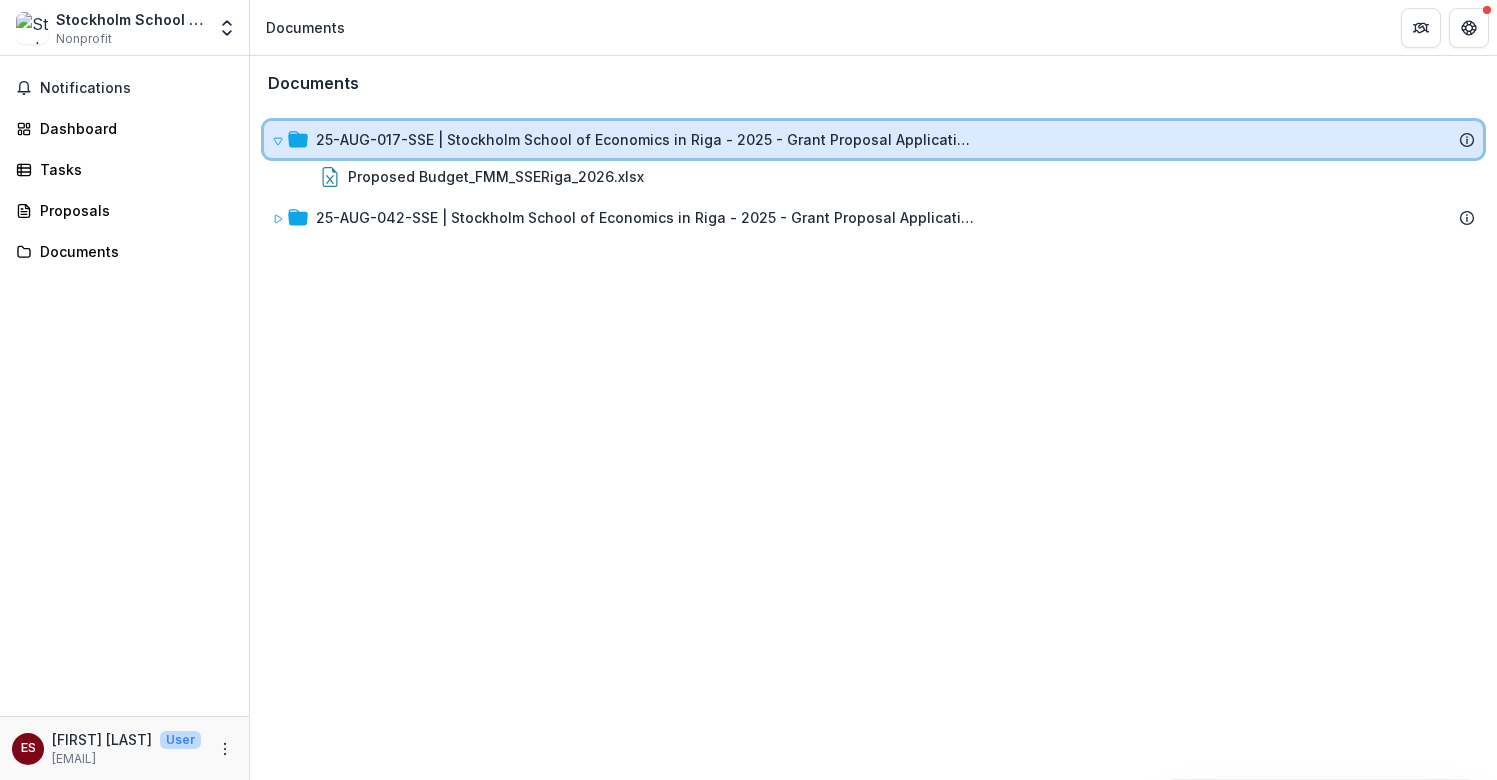 click at bounding box center (278, 139) 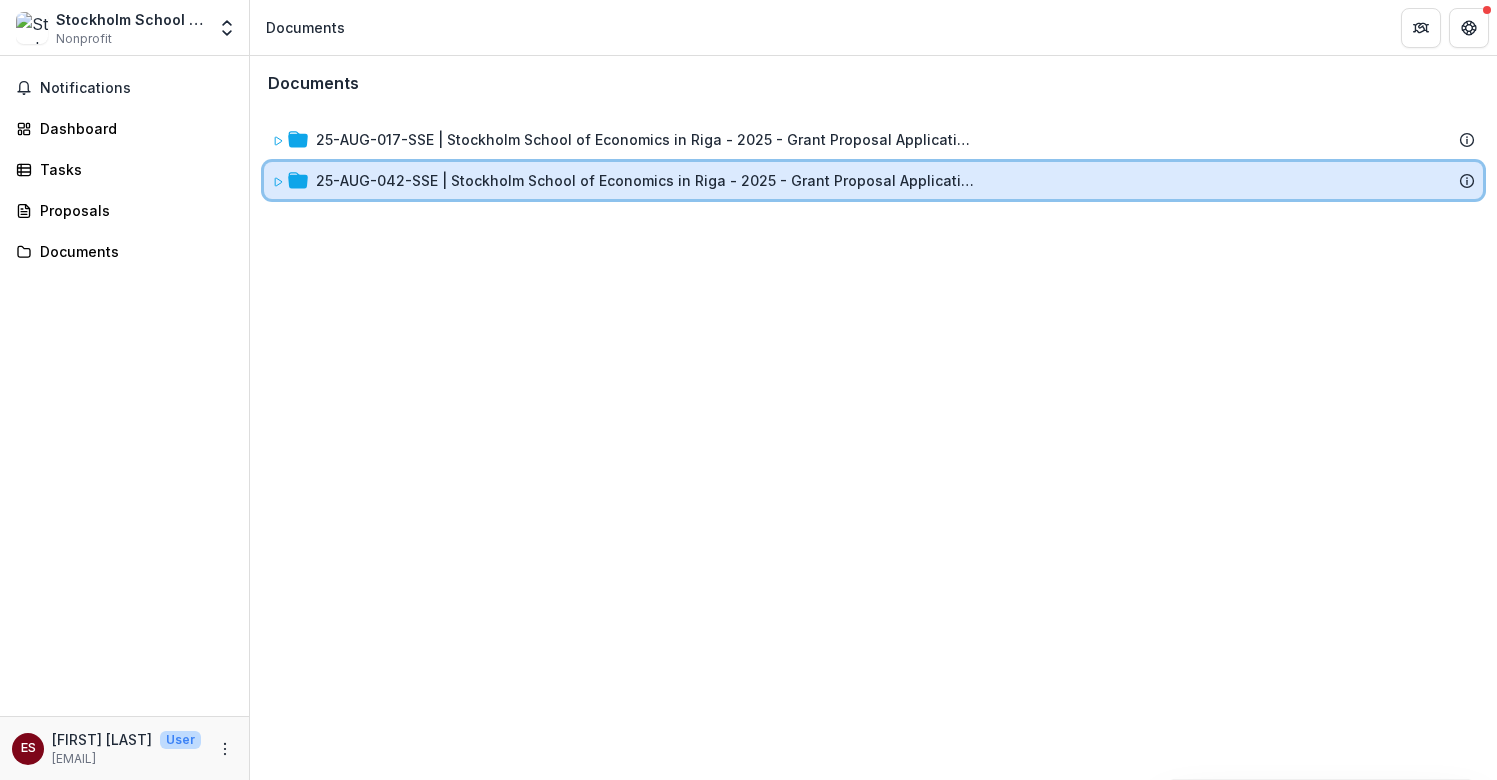 click 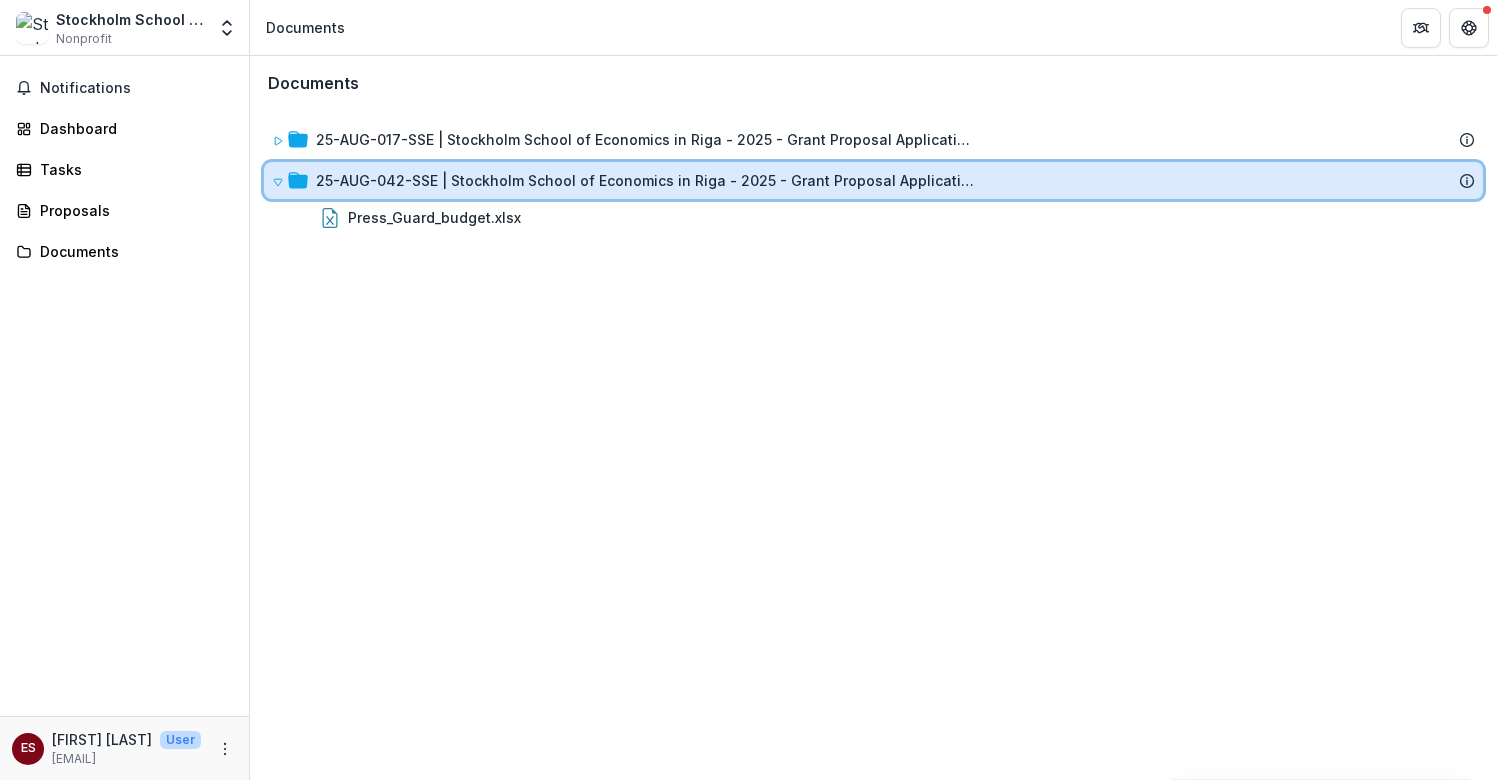 click 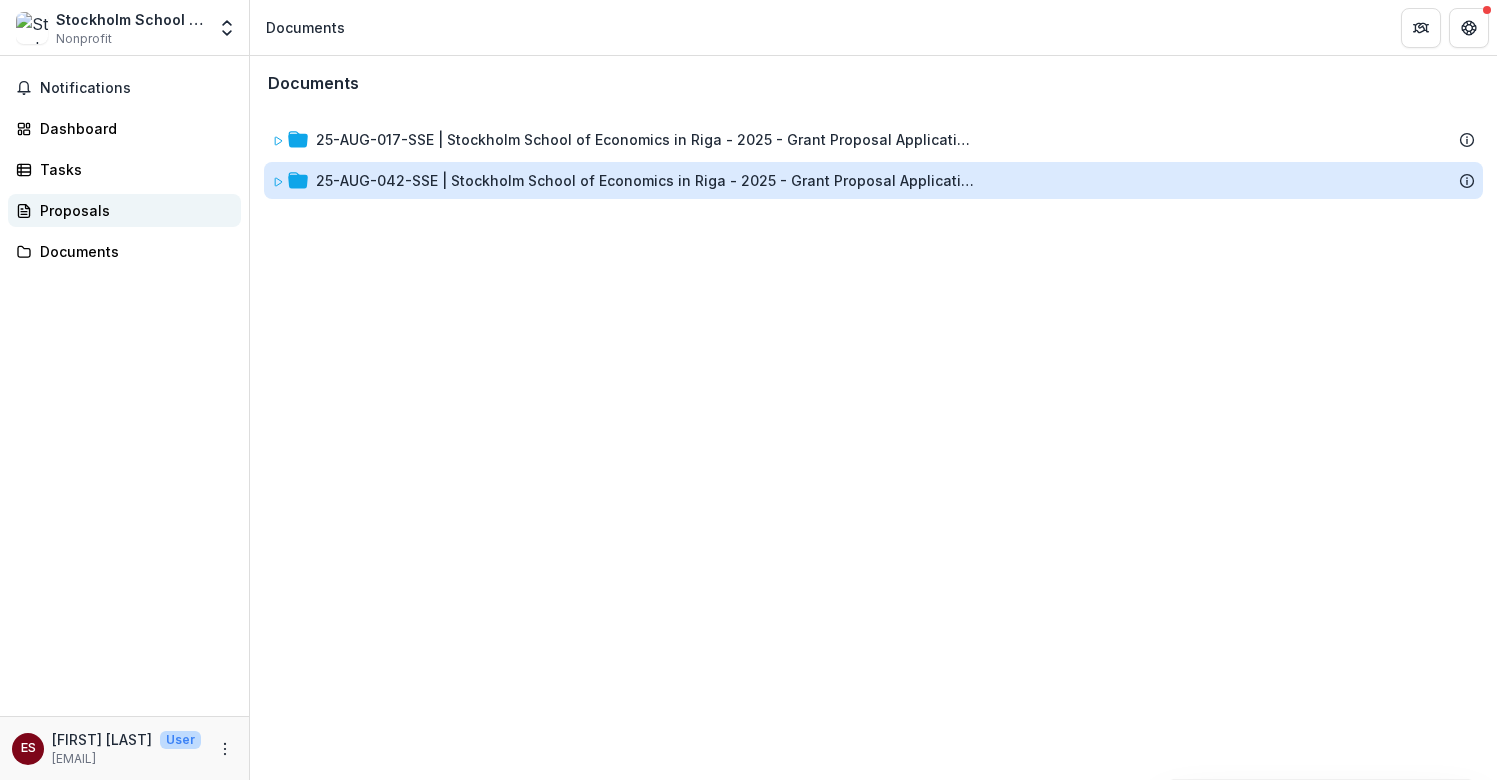 click on "Proposals" at bounding box center [124, 210] 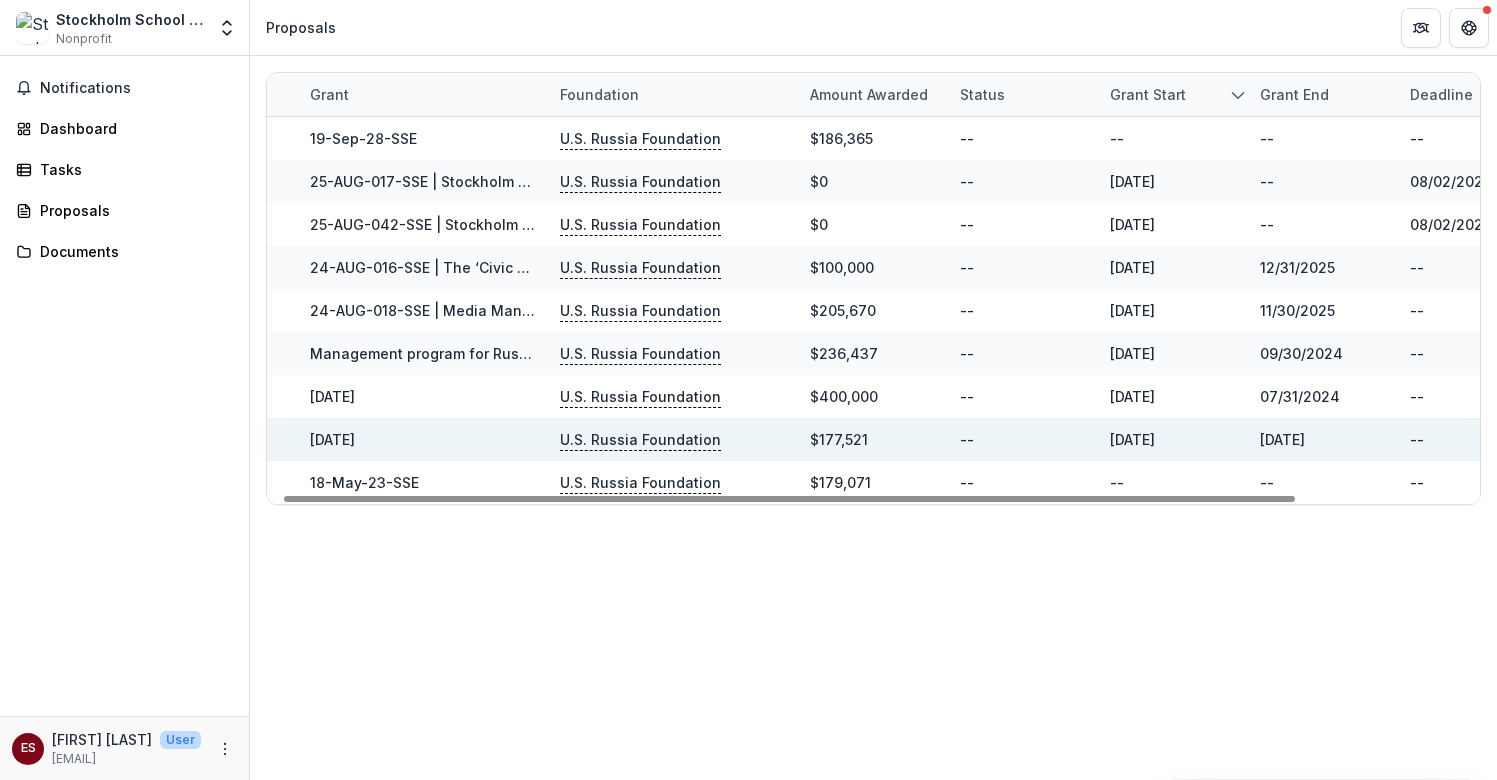 scroll, scrollTop: 0, scrollLeft: 0, axis: both 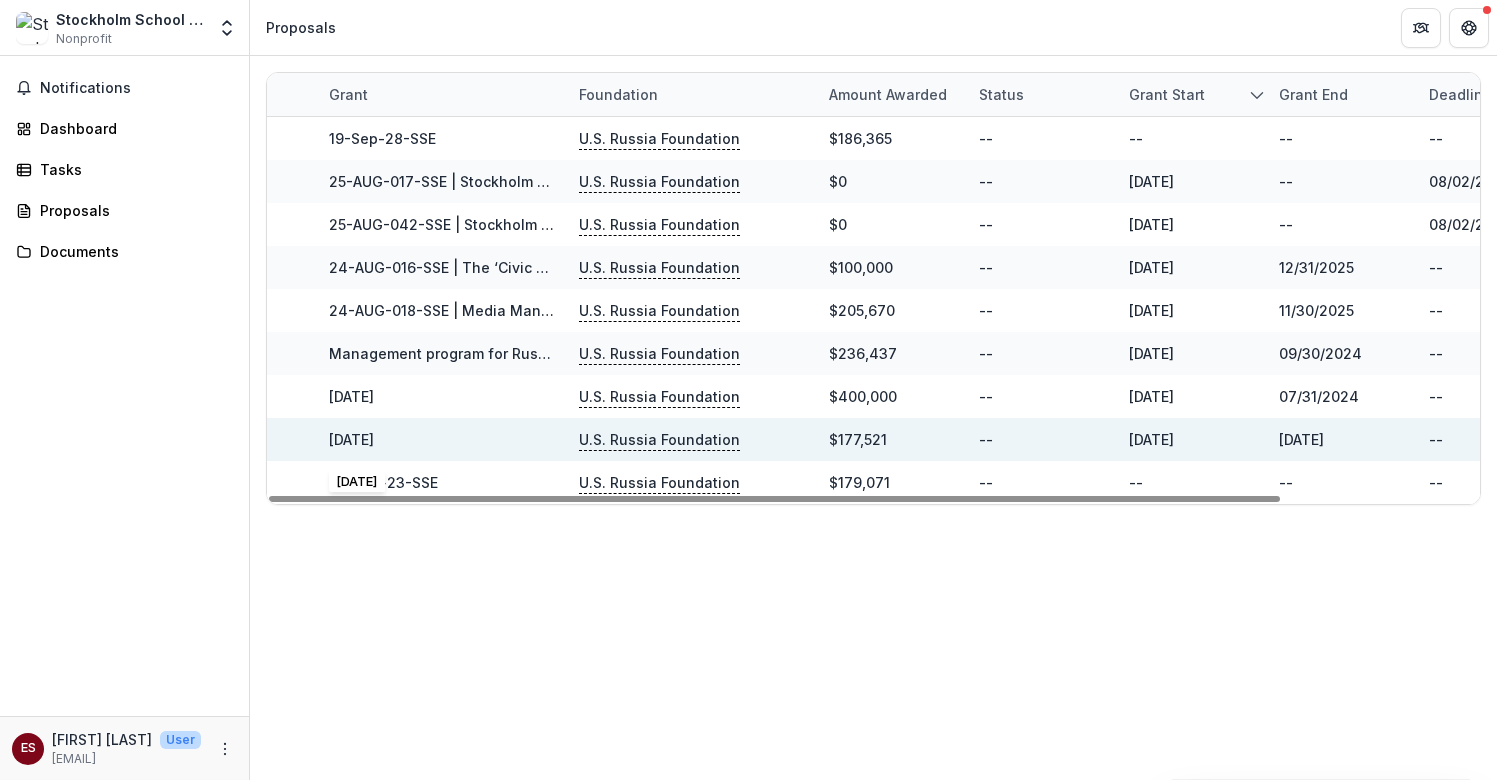 click on "[DATE]" at bounding box center [351, 439] 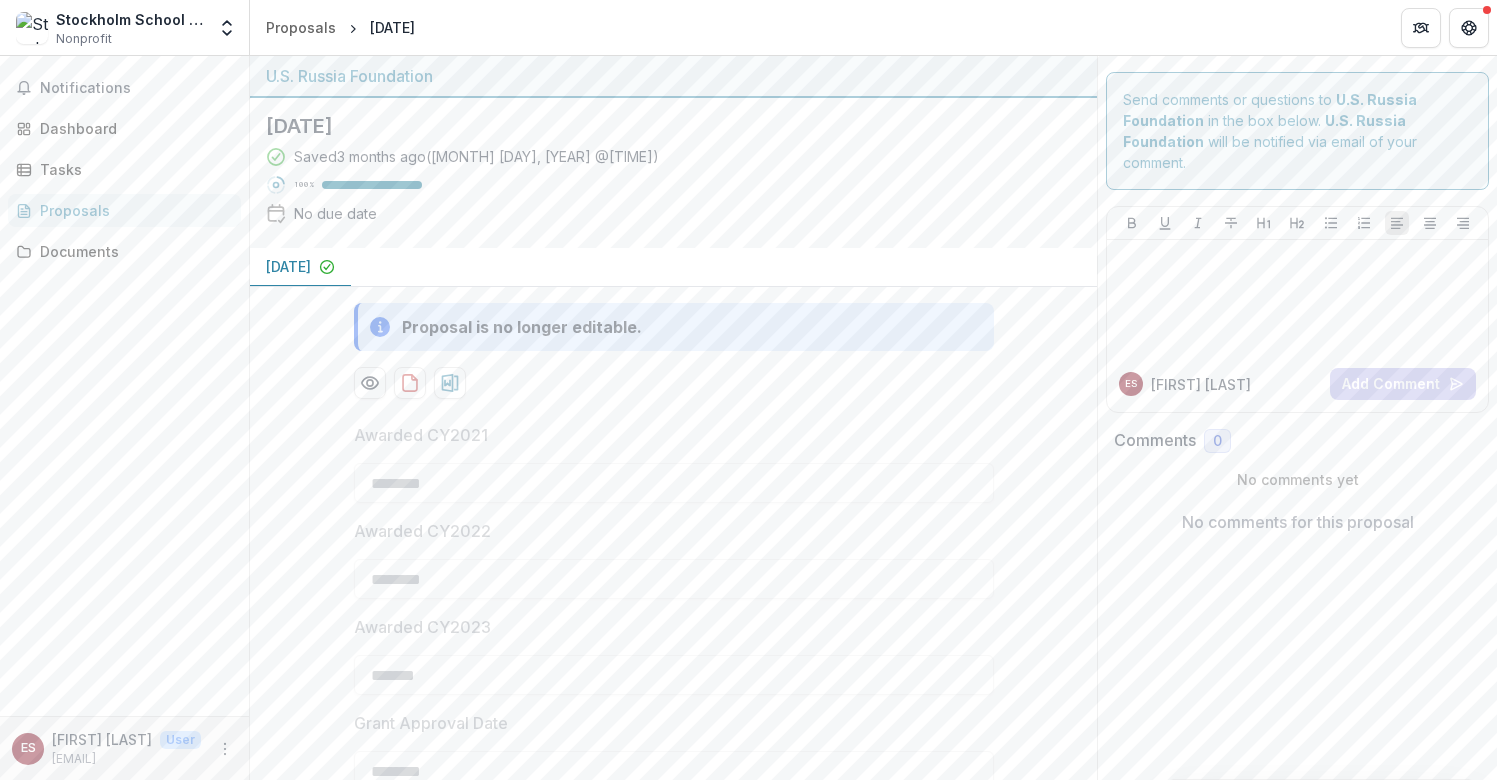 scroll, scrollTop: 0, scrollLeft: 0, axis: both 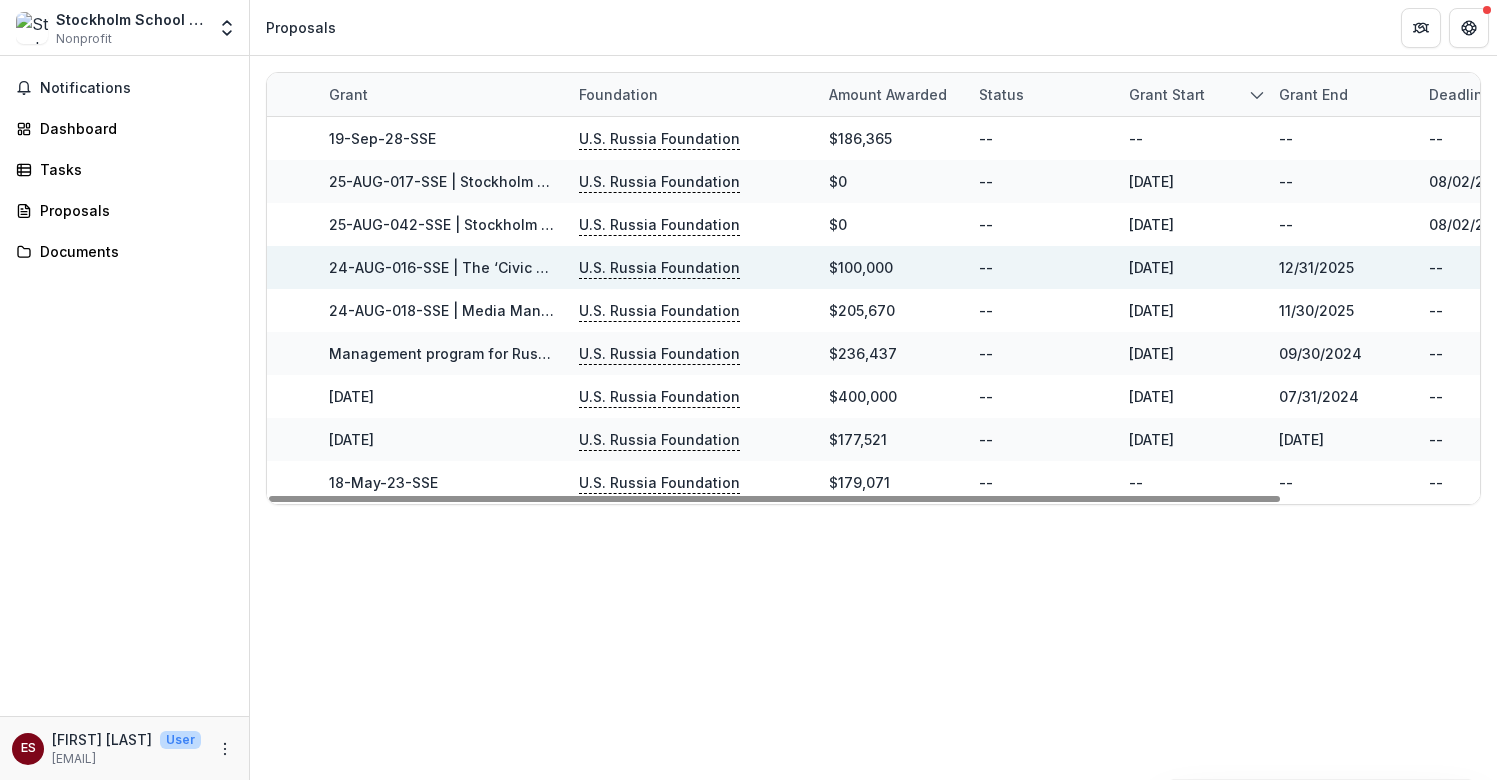 click on "24-AUG-016-SSE | The ‘Civic Education for Responsible Citizenship’ 2024-26 Project" at bounding box center [442, 267] 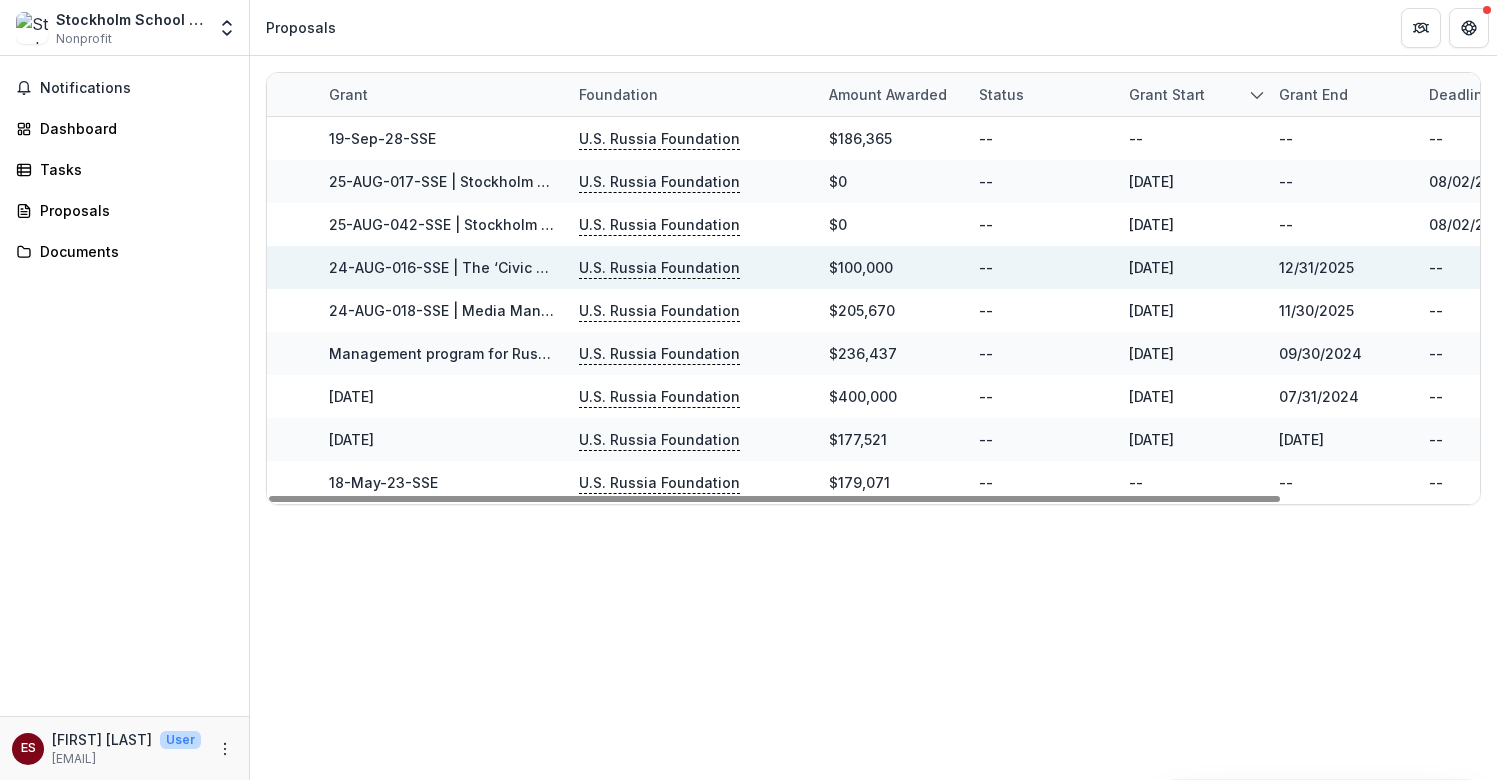click on "24-AUG-016-SSE | The ‘Civic Education for Responsible Citizenship’ 2024-26 Project" at bounding box center (628, 267) 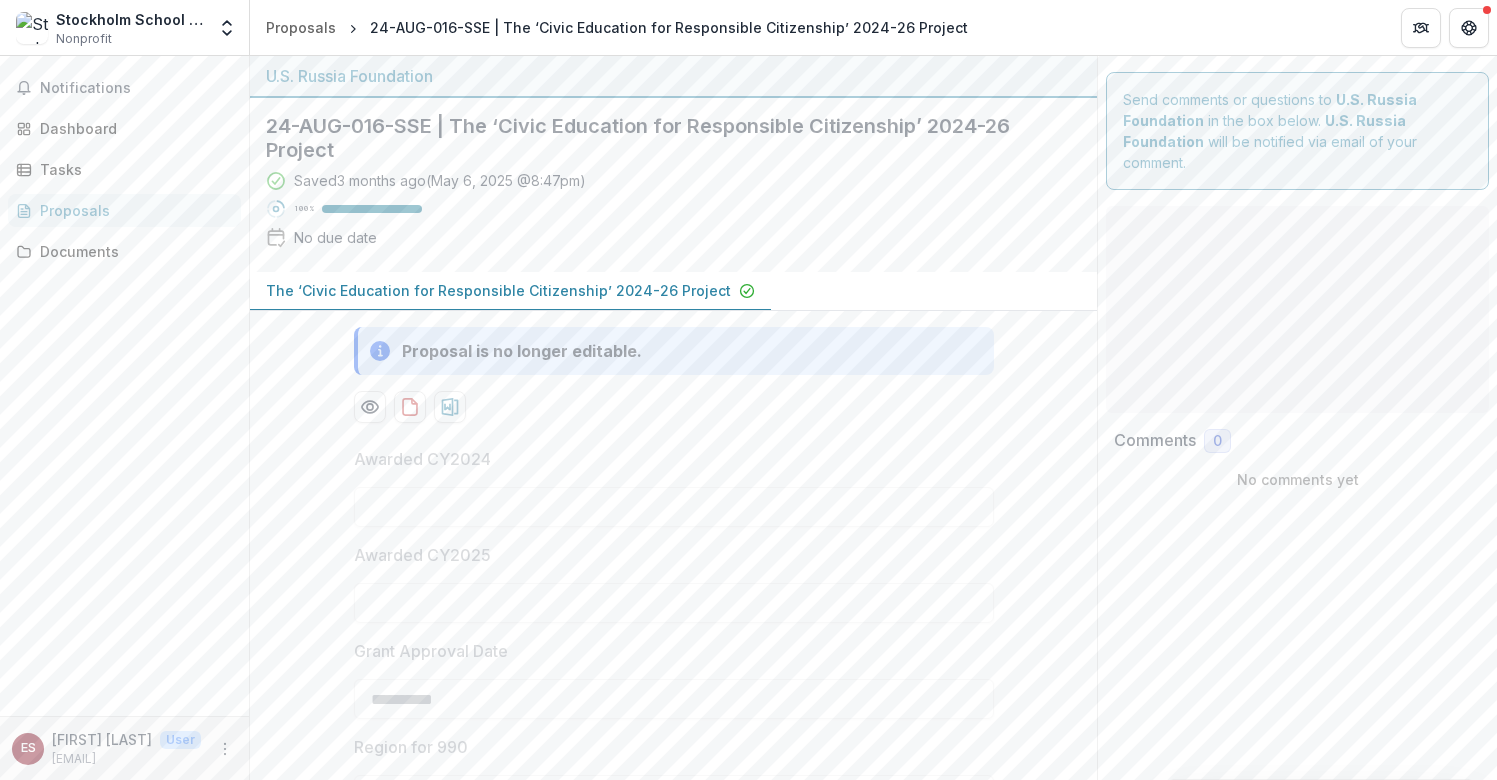 type on "*******" 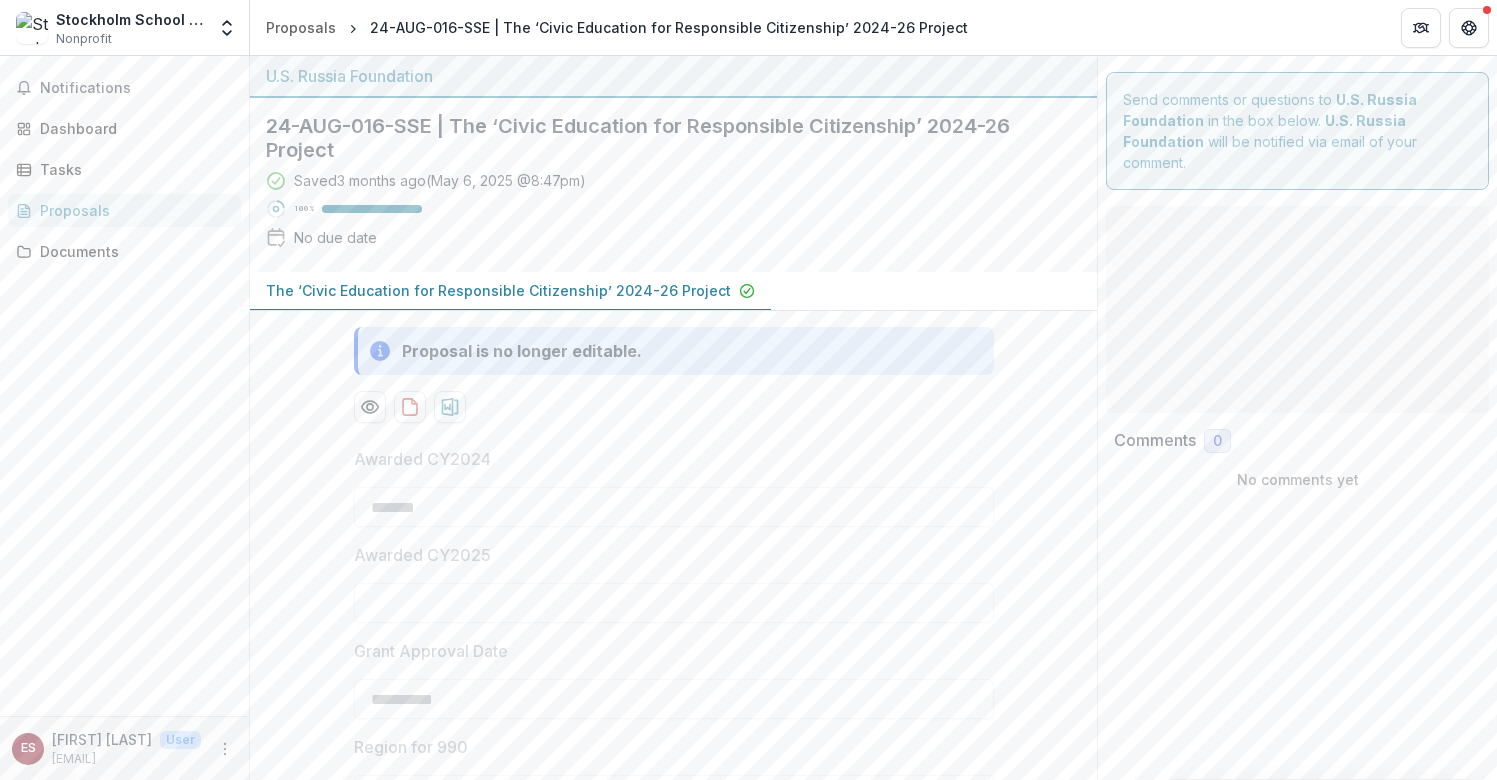 type on "*******" 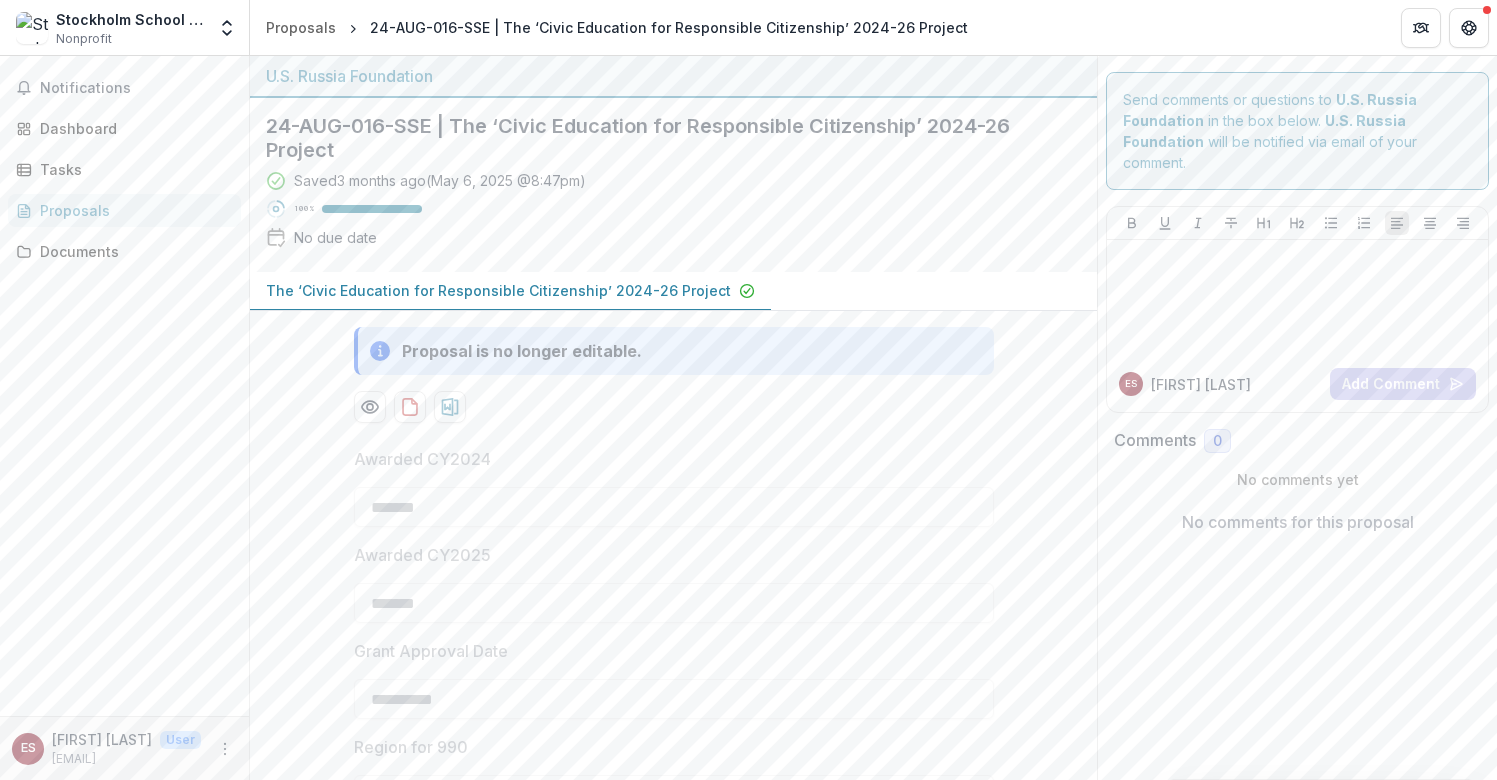 scroll, scrollTop: -1, scrollLeft: 0, axis: vertical 